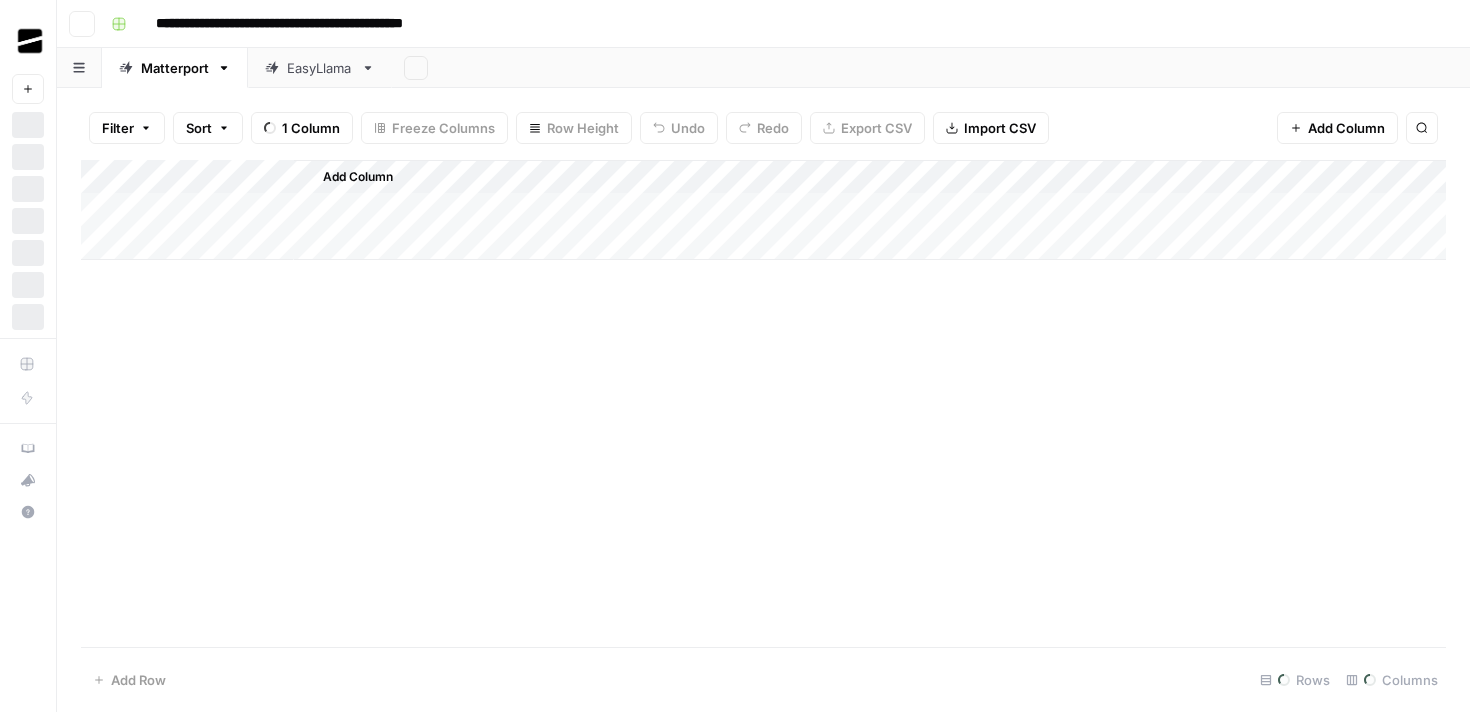 scroll, scrollTop: 0, scrollLeft: 0, axis: both 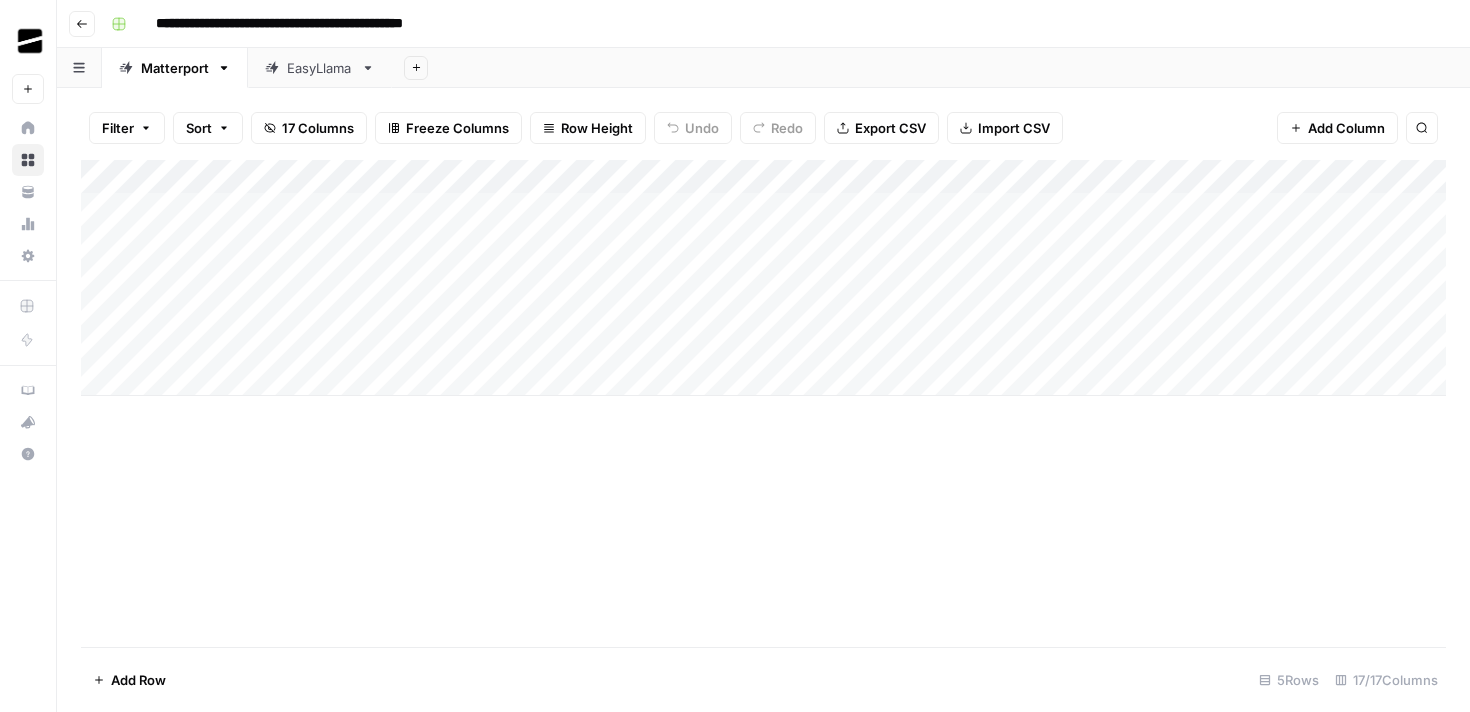 click 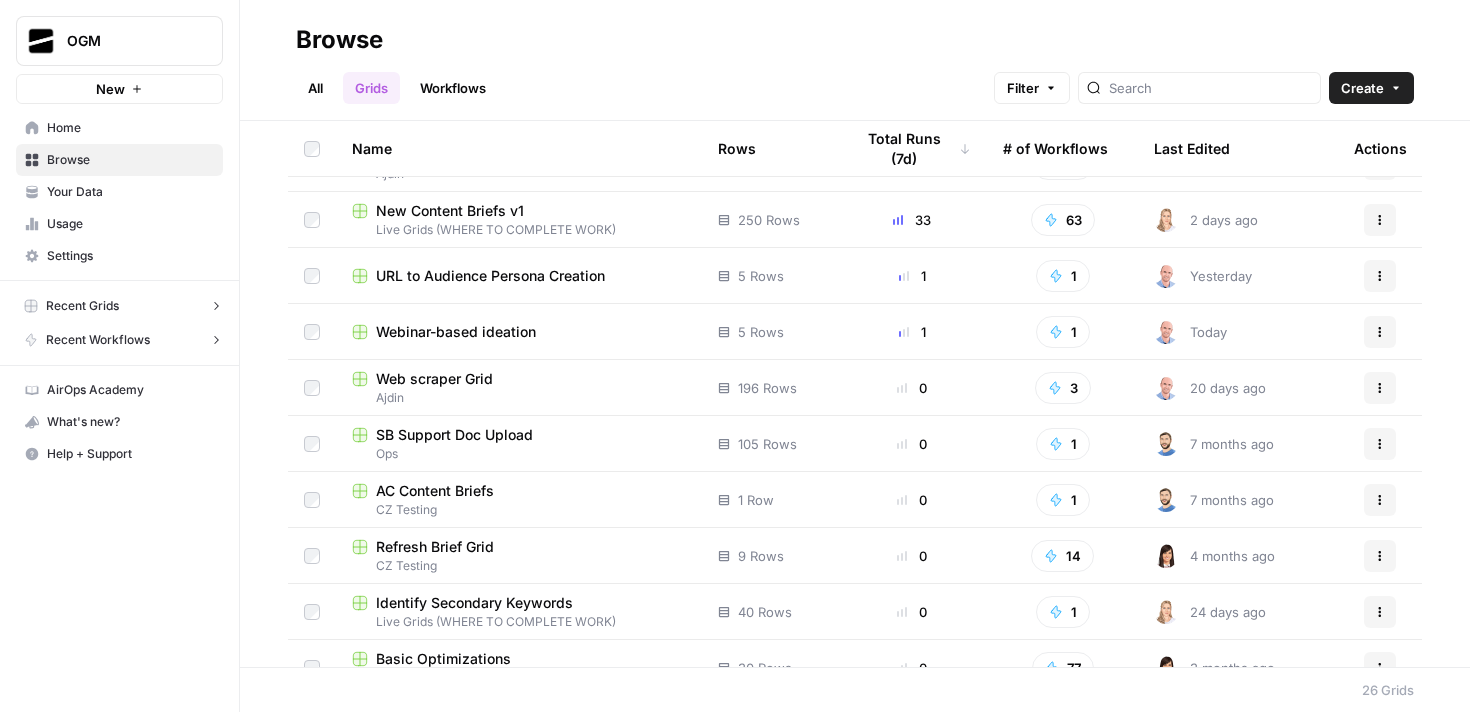 scroll, scrollTop: 0, scrollLeft: 0, axis: both 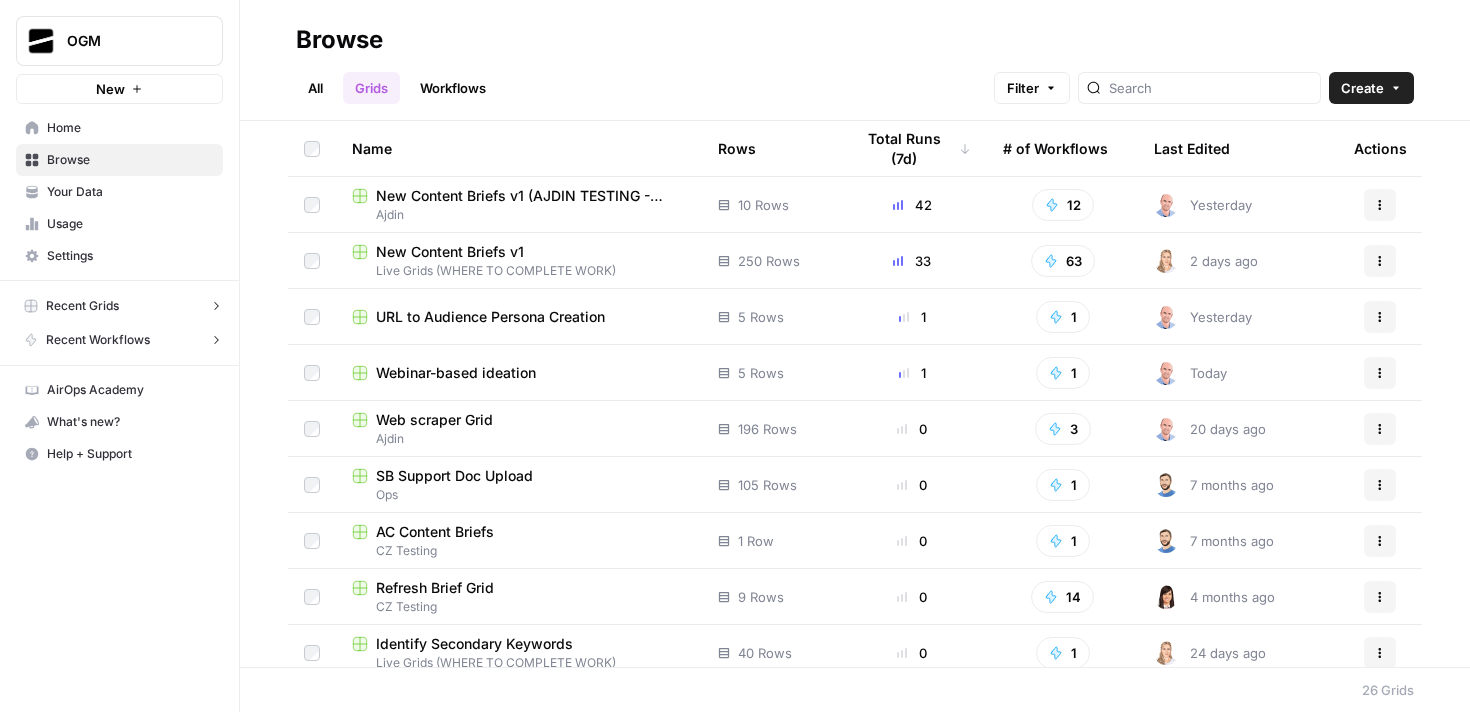 click on "New Content Briefs v1" at bounding box center [450, 252] 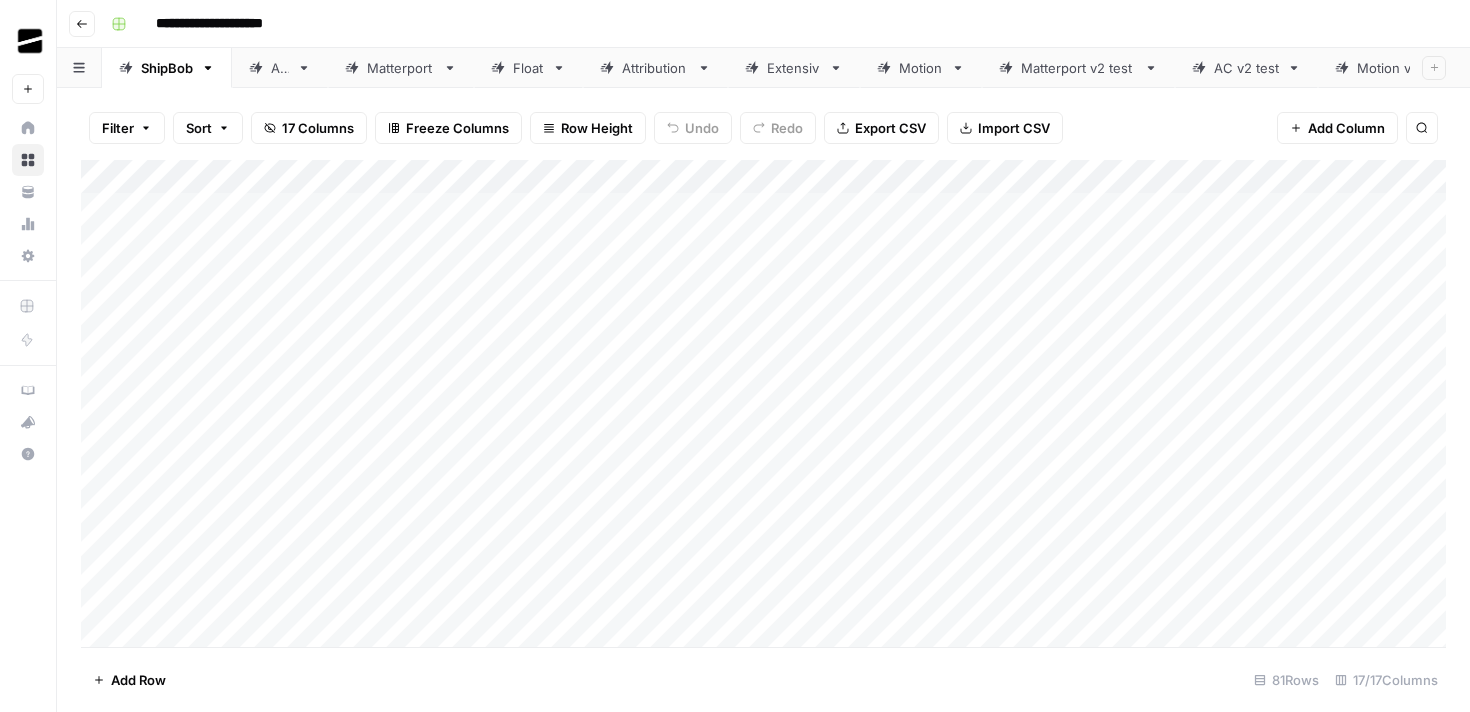 click on "Matterport v2 test" at bounding box center [1078, 68] 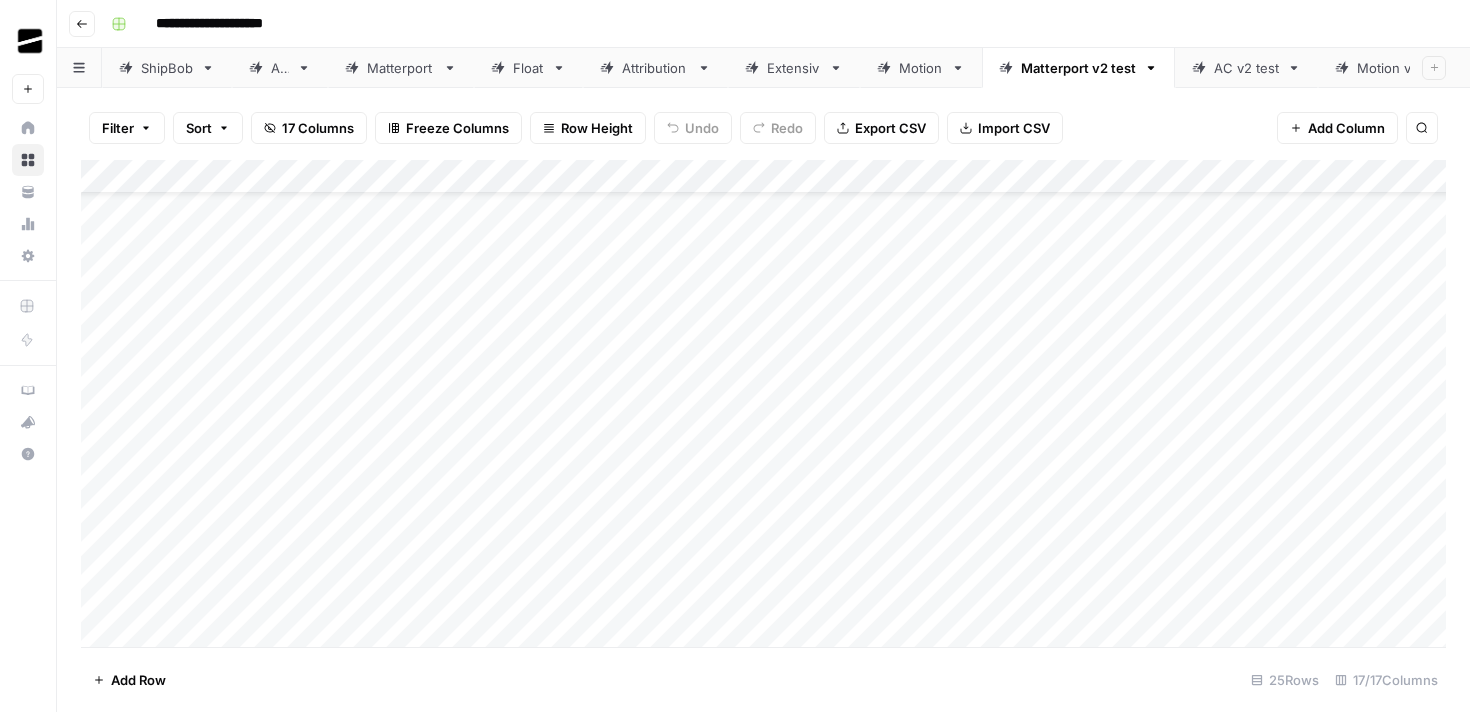 scroll, scrollTop: 77, scrollLeft: 0, axis: vertical 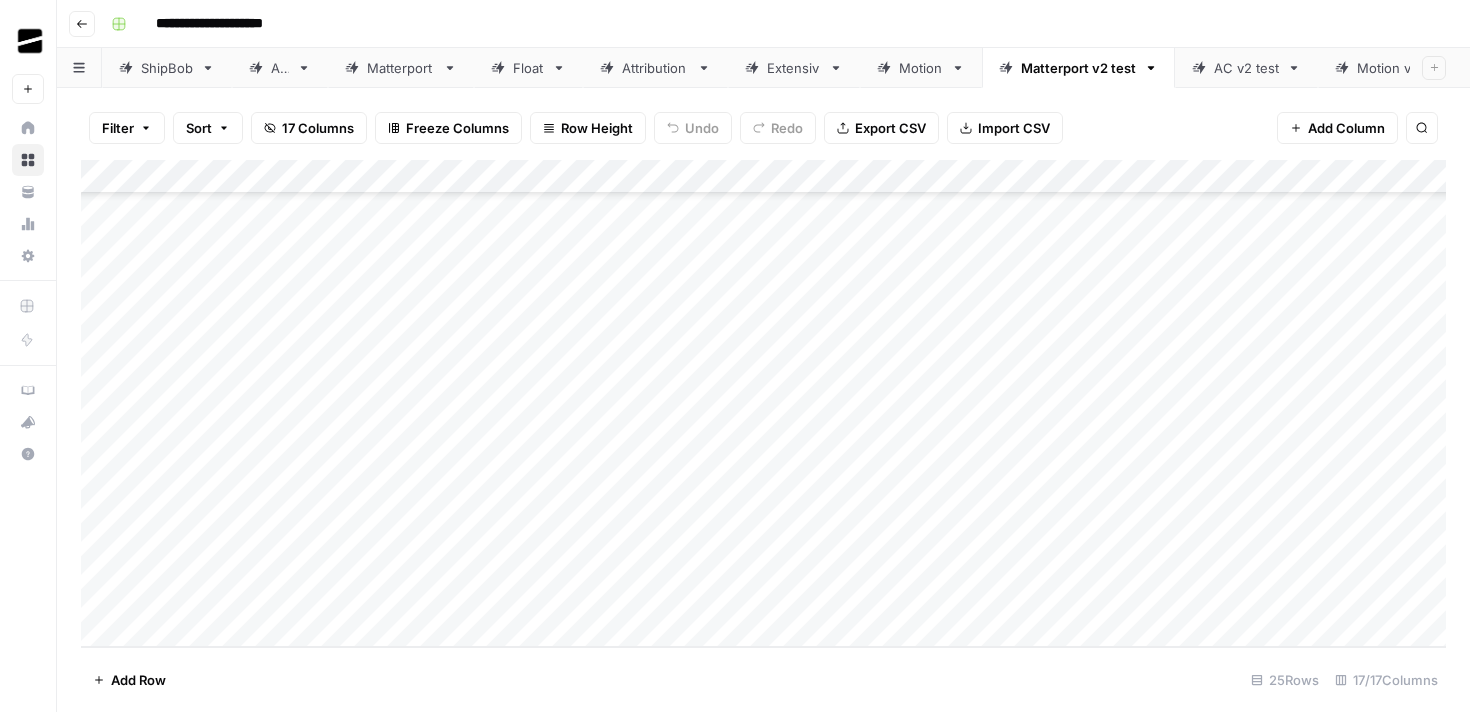 click on "Add Column" at bounding box center [763, 403] 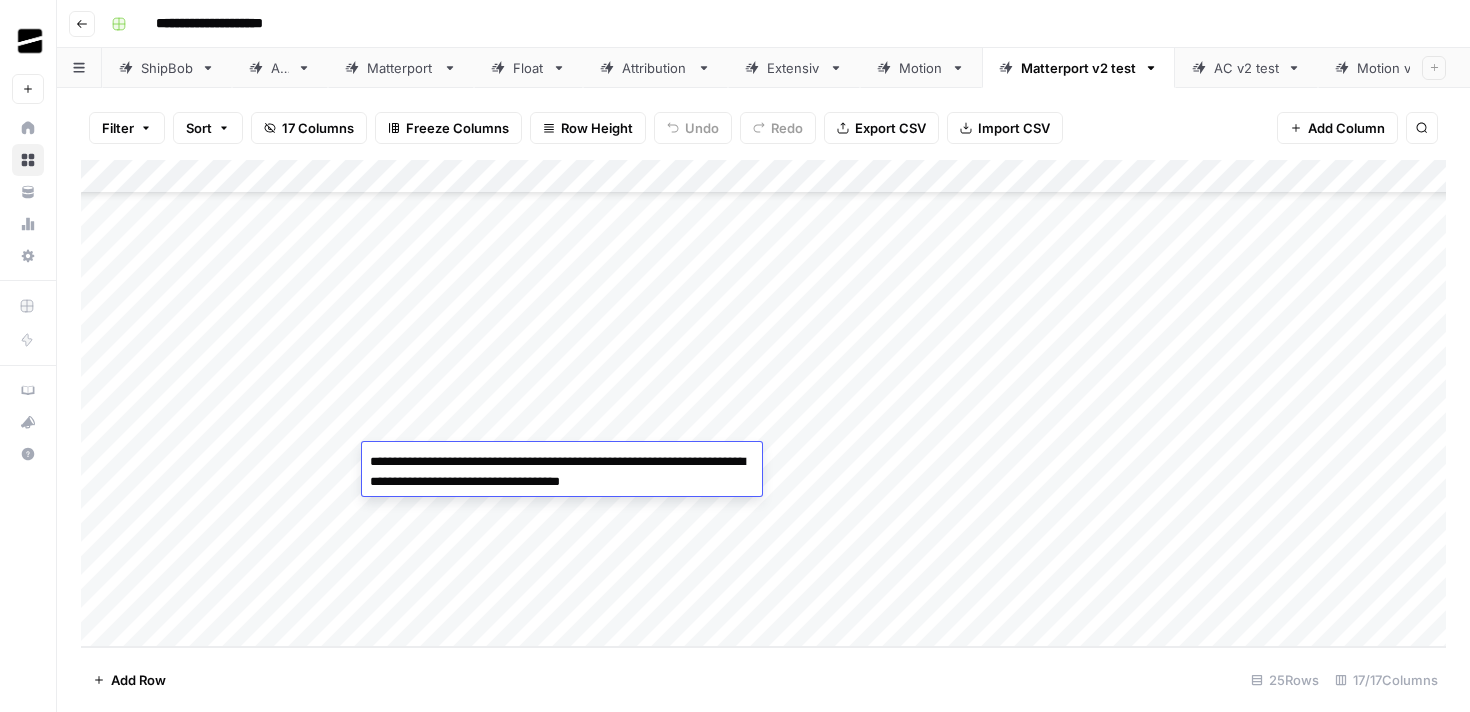 click on "Add Column" at bounding box center (763, 403) 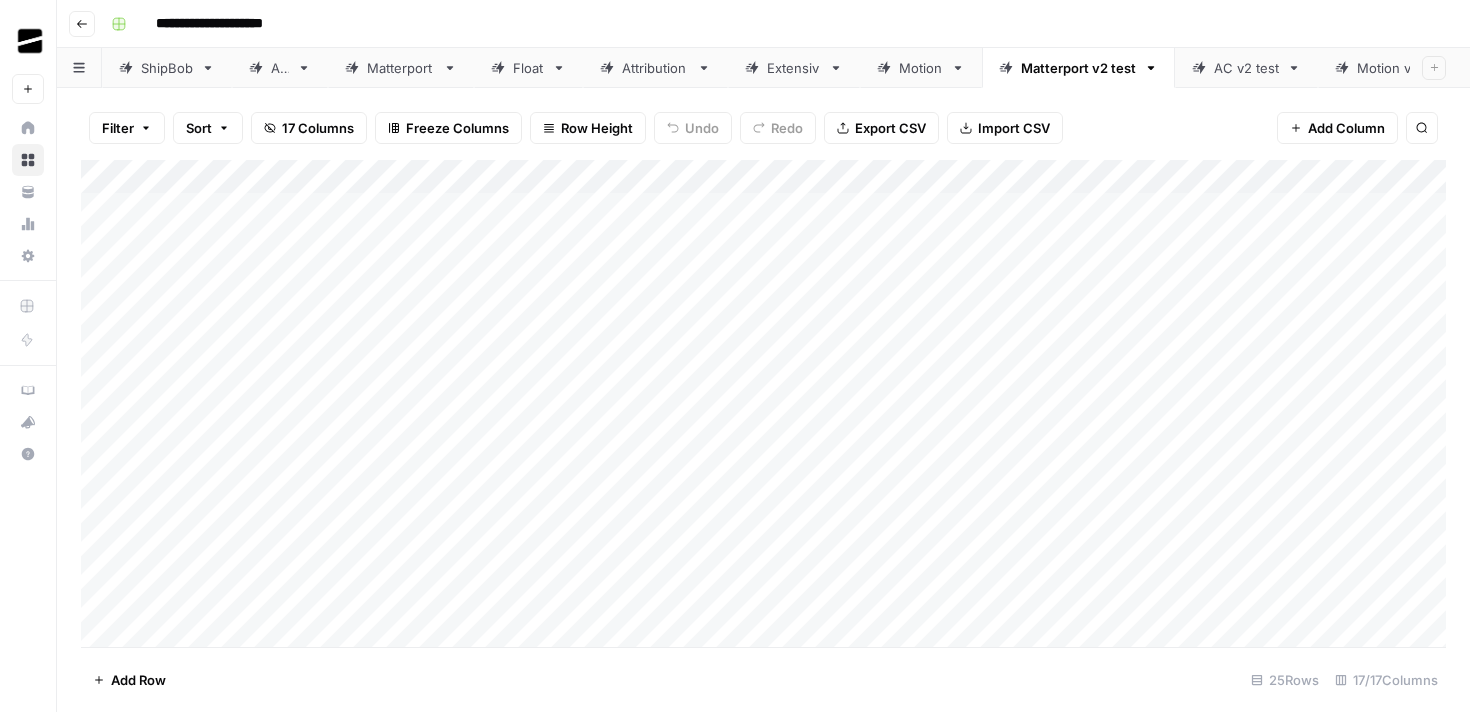scroll, scrollTop: 0, scrollLeft: 0, axis: both 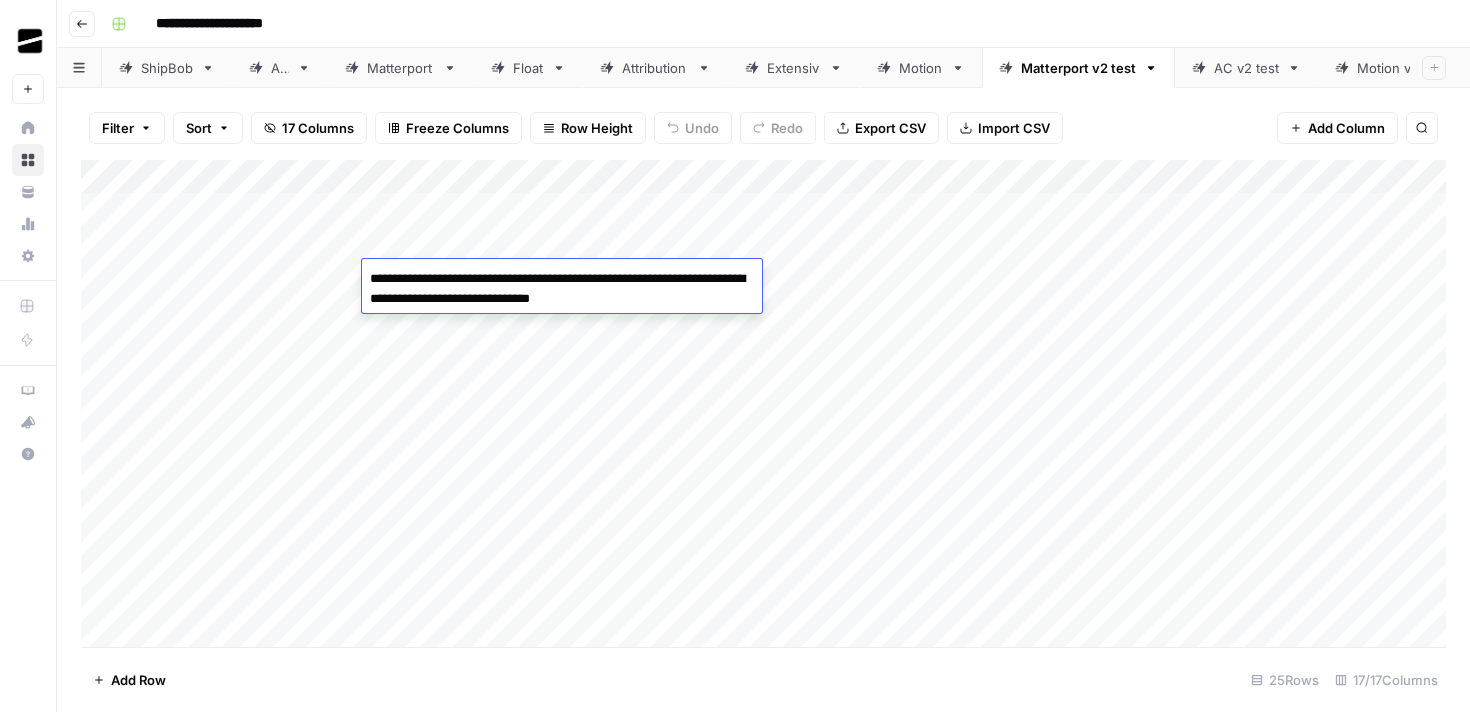 click on "Add Column" at bounding box center (763, 403) 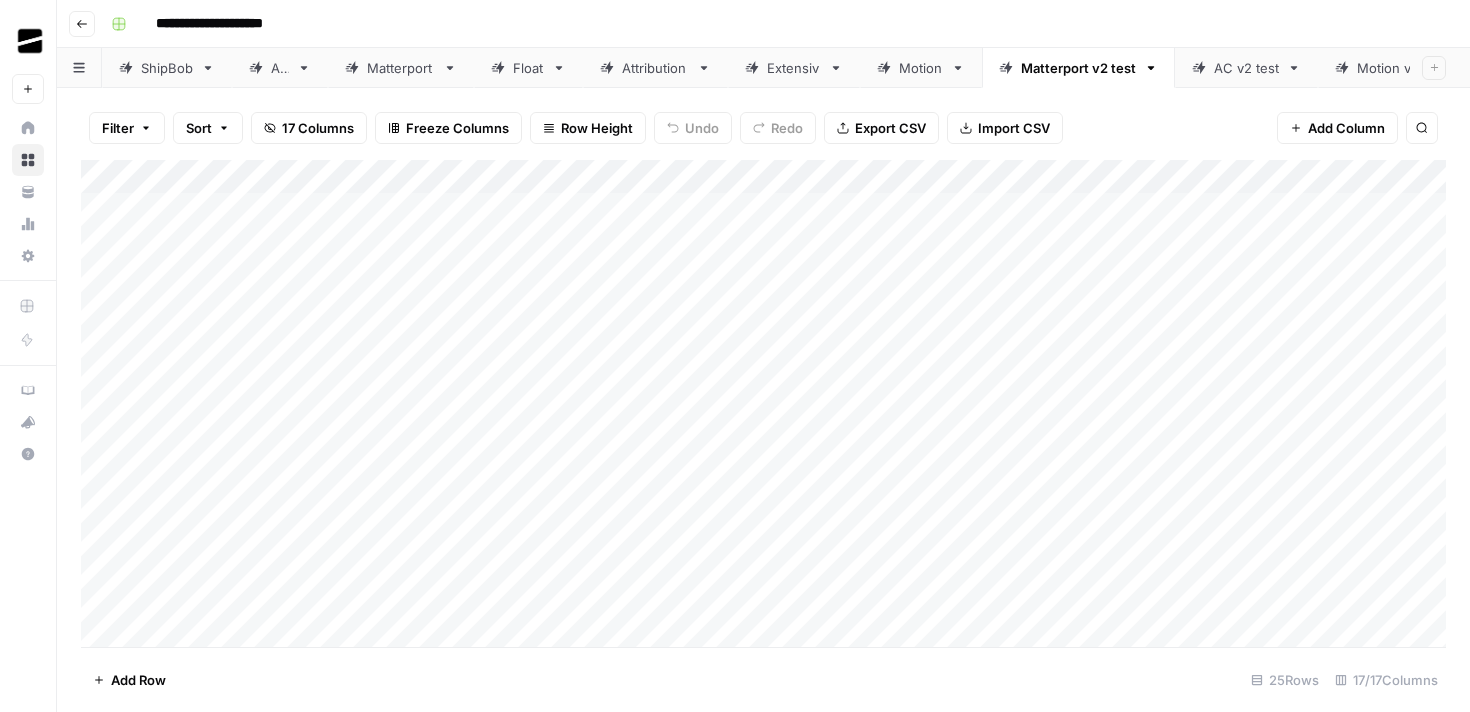 click on "Add Column" at bounding box center (763, 403) 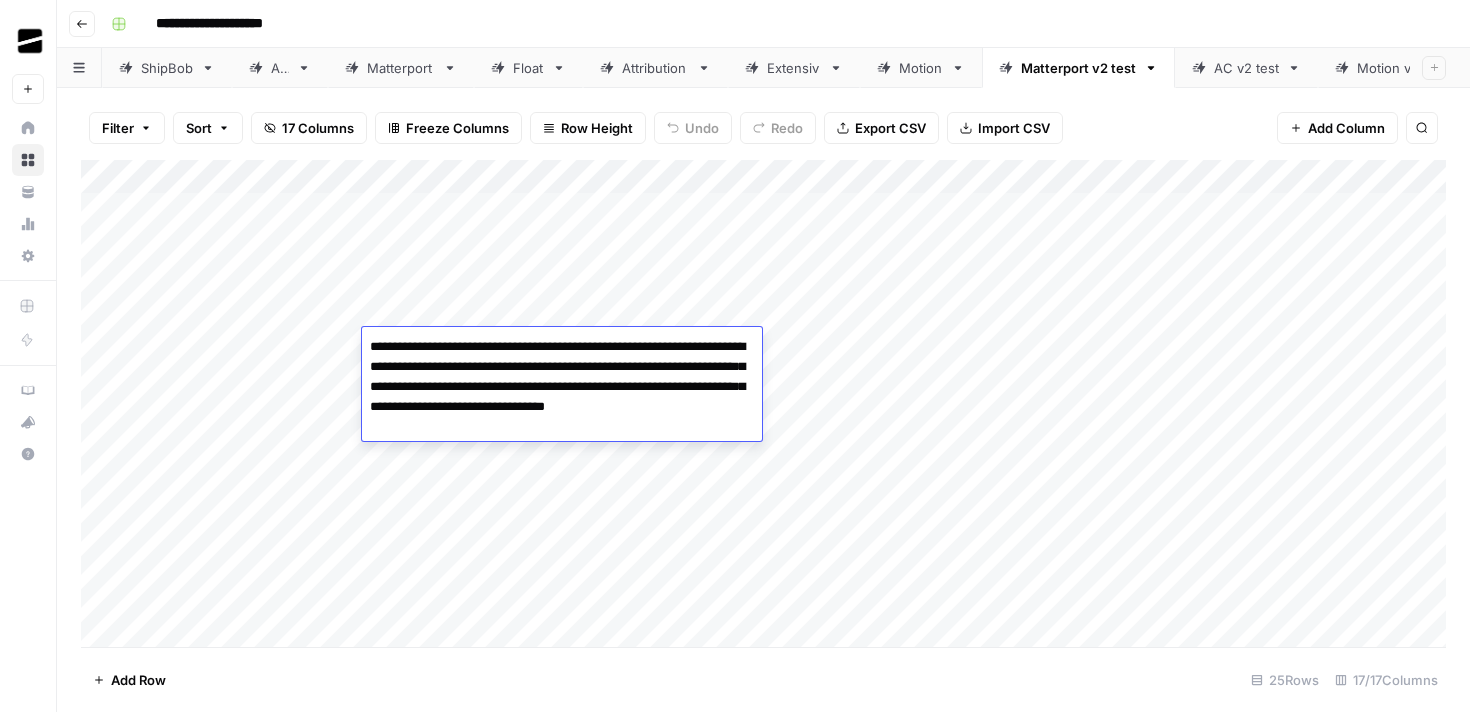 click on "**********" at bounding box center (776, 24) 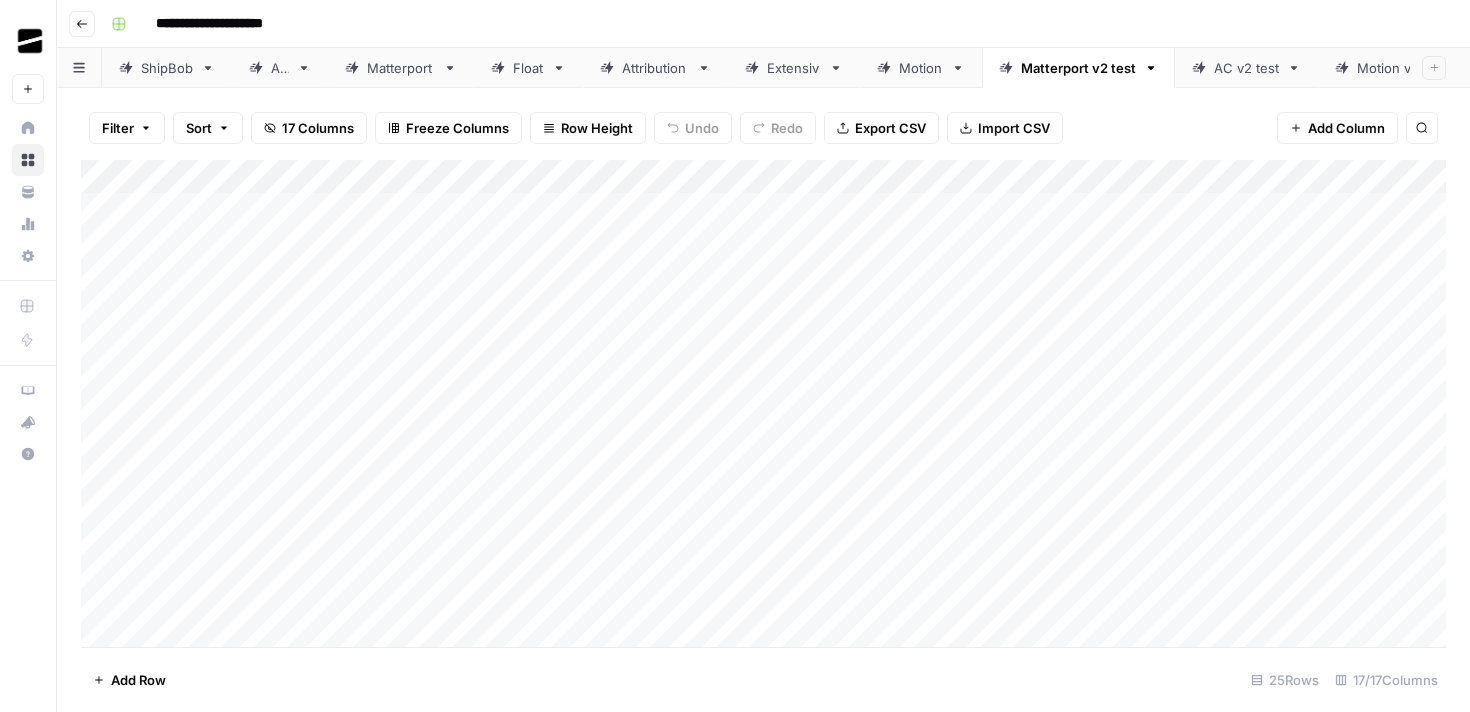 click on "Matterport" at bounding box center (401, 68) 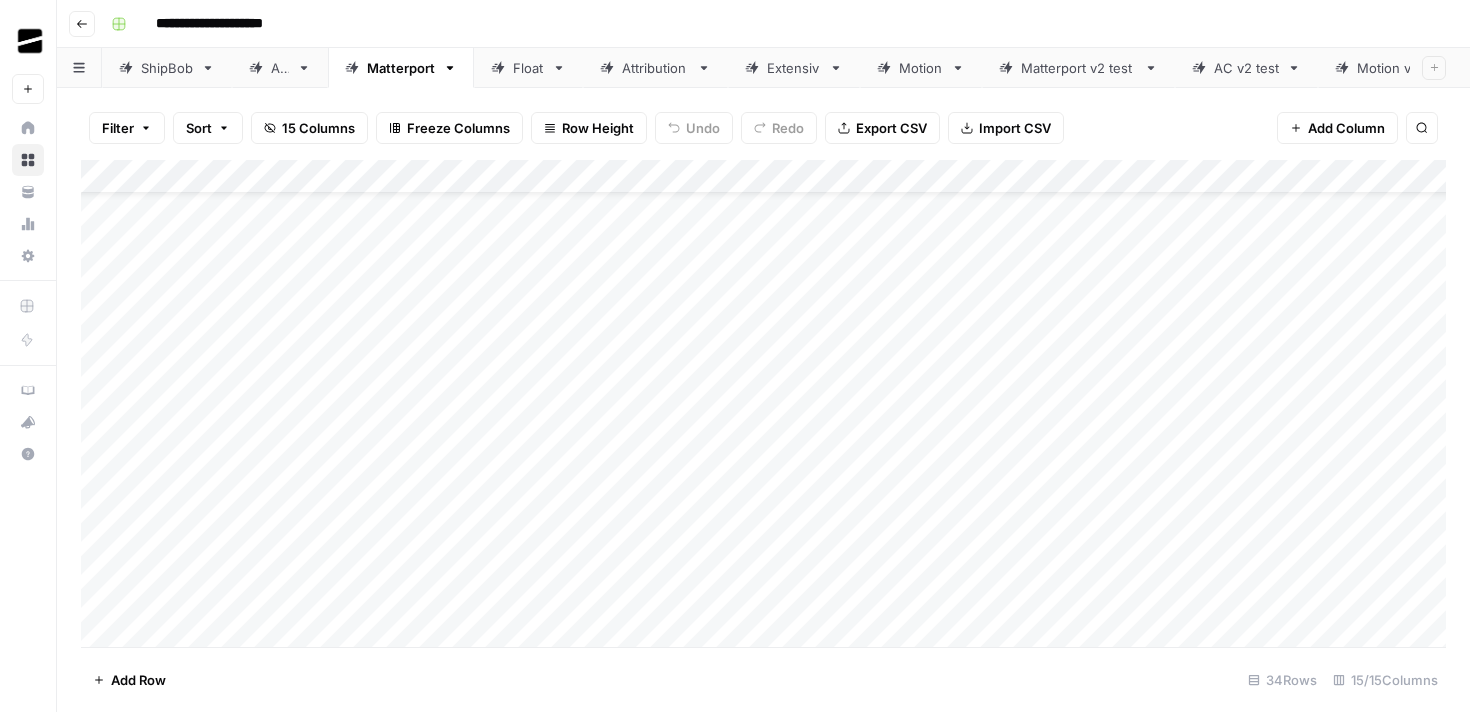 scroll, scrollTop: 101, scrollLeft: 0, axis: vertical 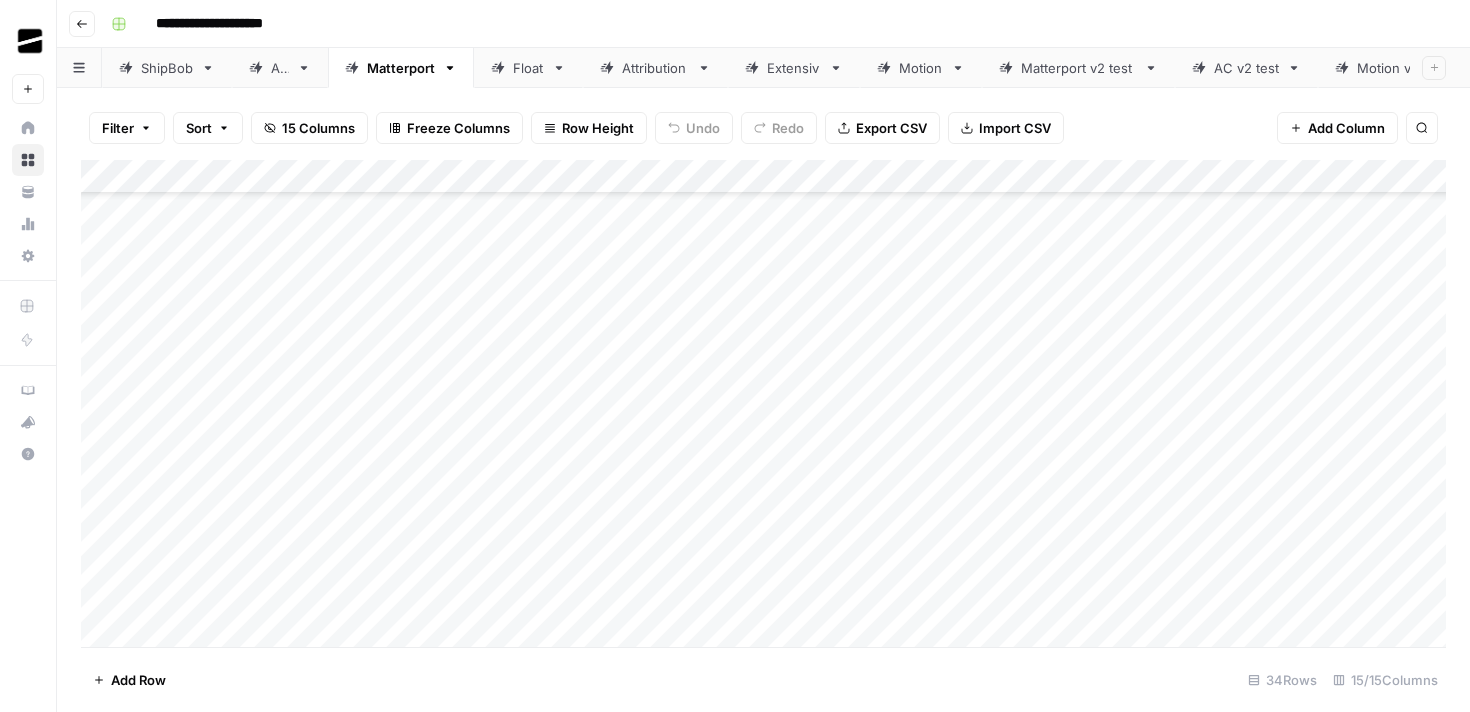 click on "Add Column" at bounding box center [763, 403] 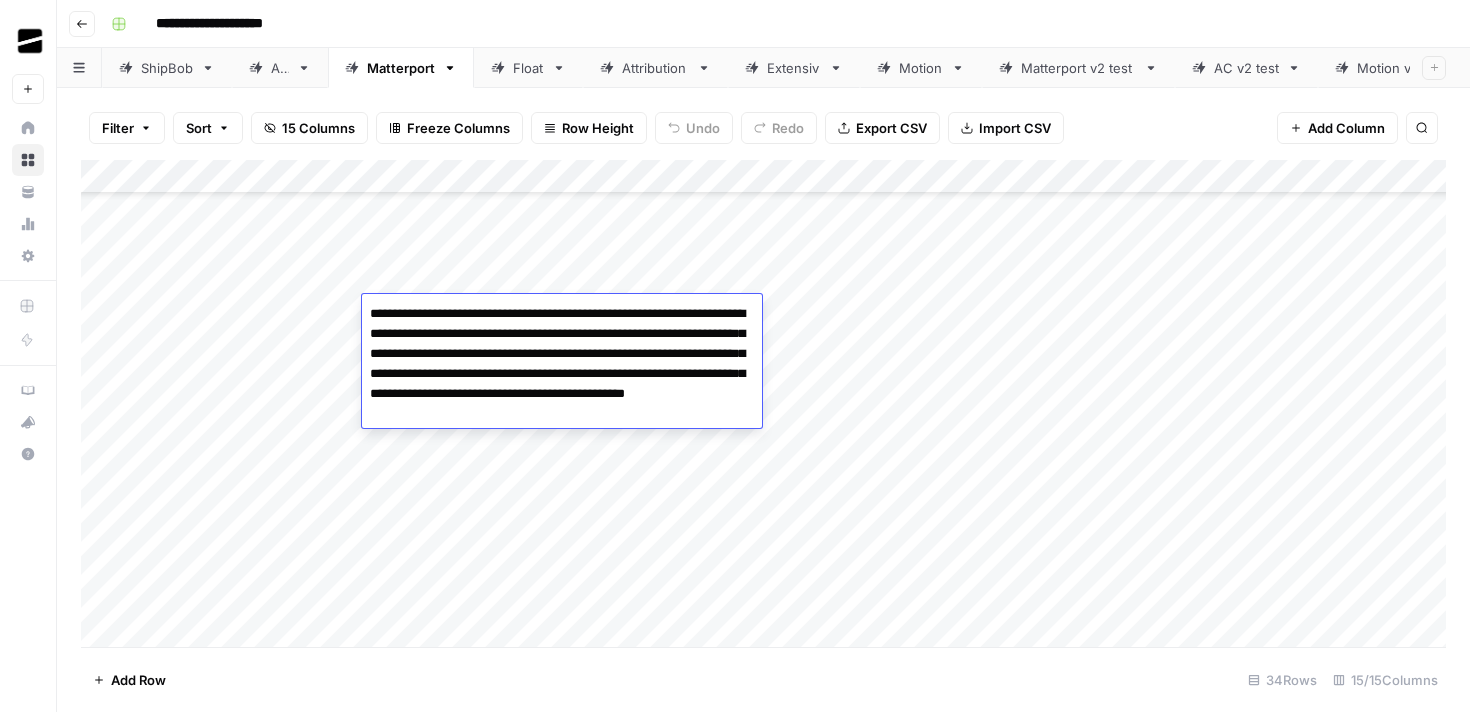 click on "Add Row 34  Rows 15/15  Columns" at bounding box center (763, 679) 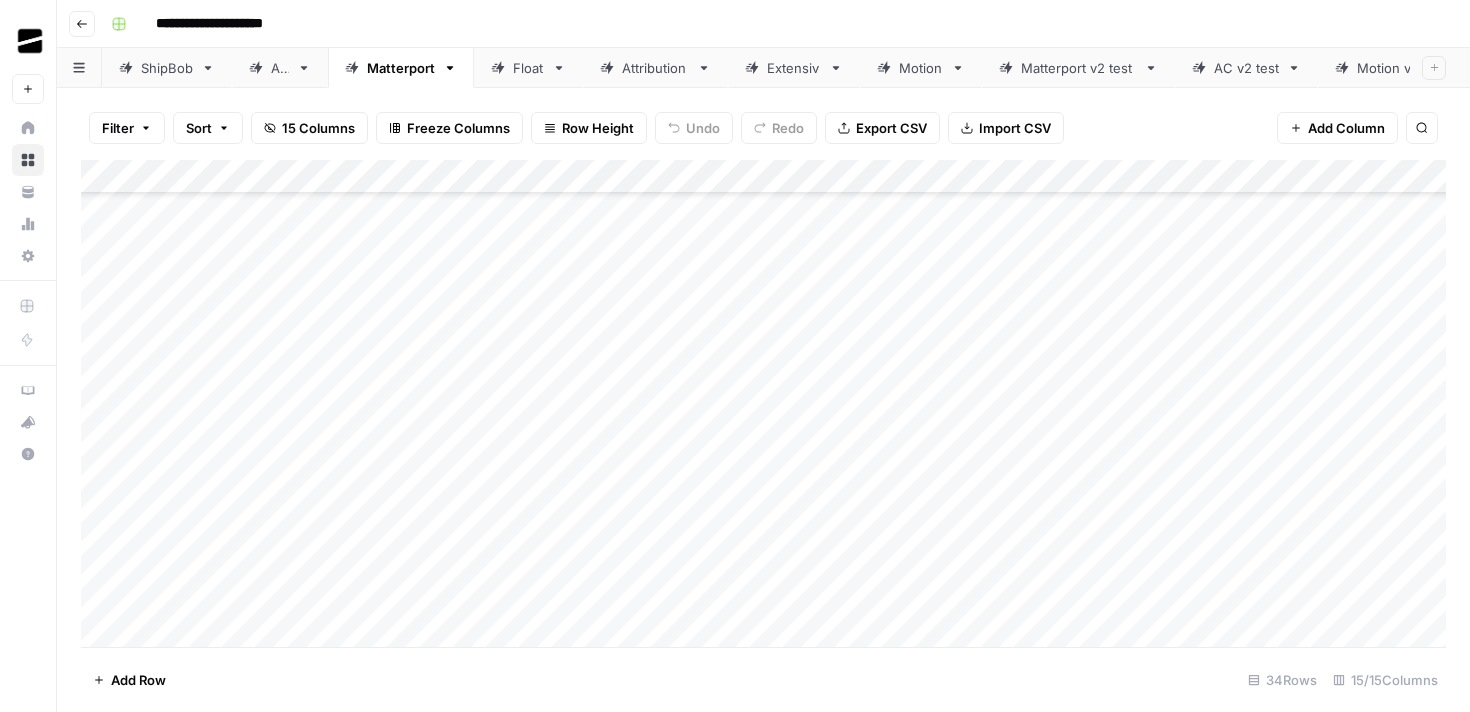 click on "Add Column" at bounding box center (763, 403) 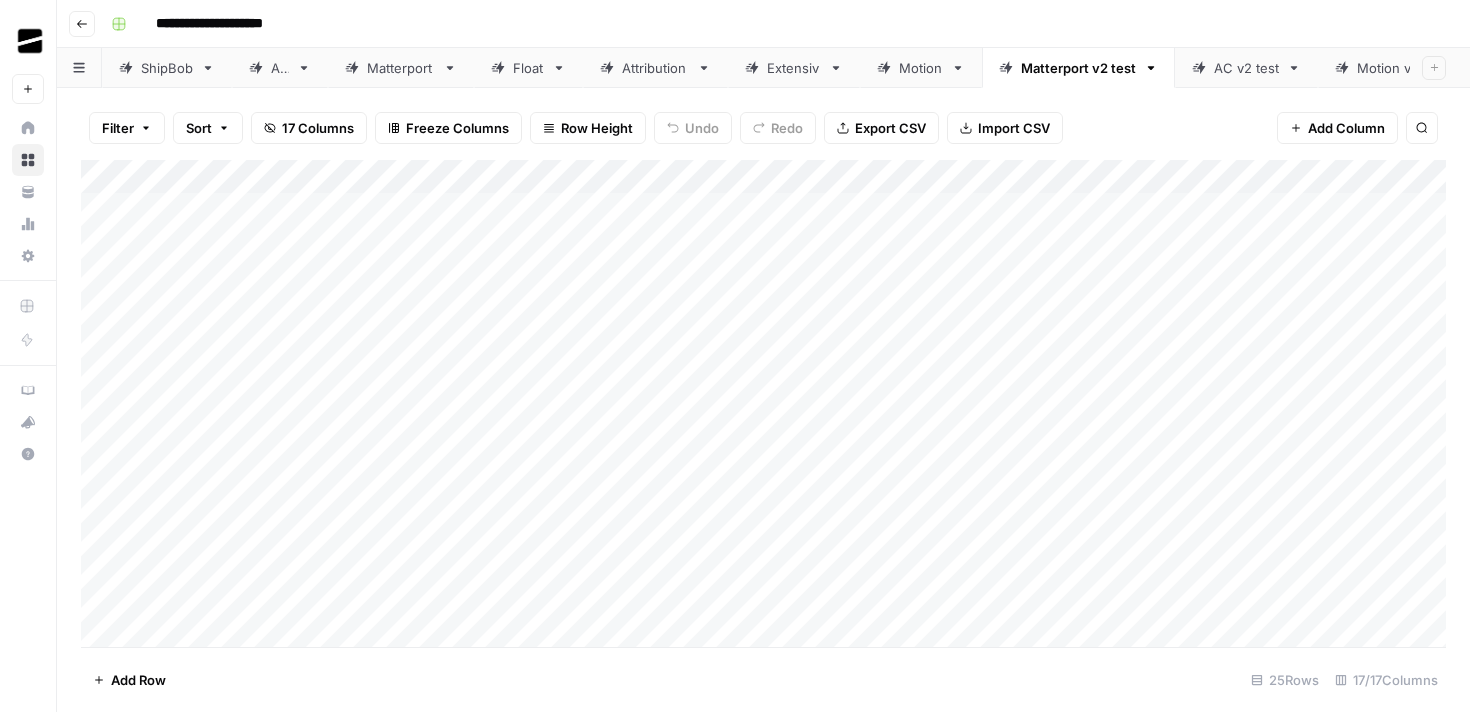 click on "Add Column" at bounding box center (763, 403) 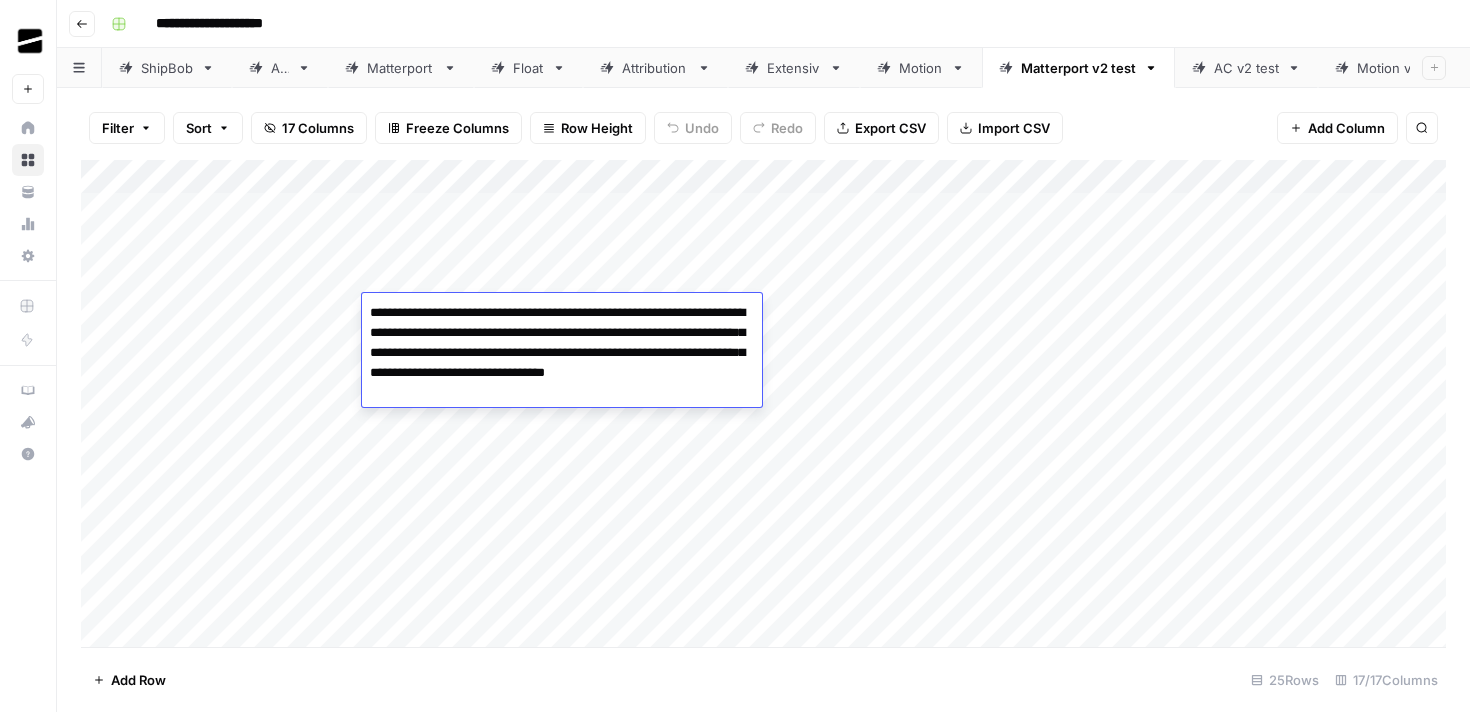 click on "**********" at bounding box center (776, 24) 